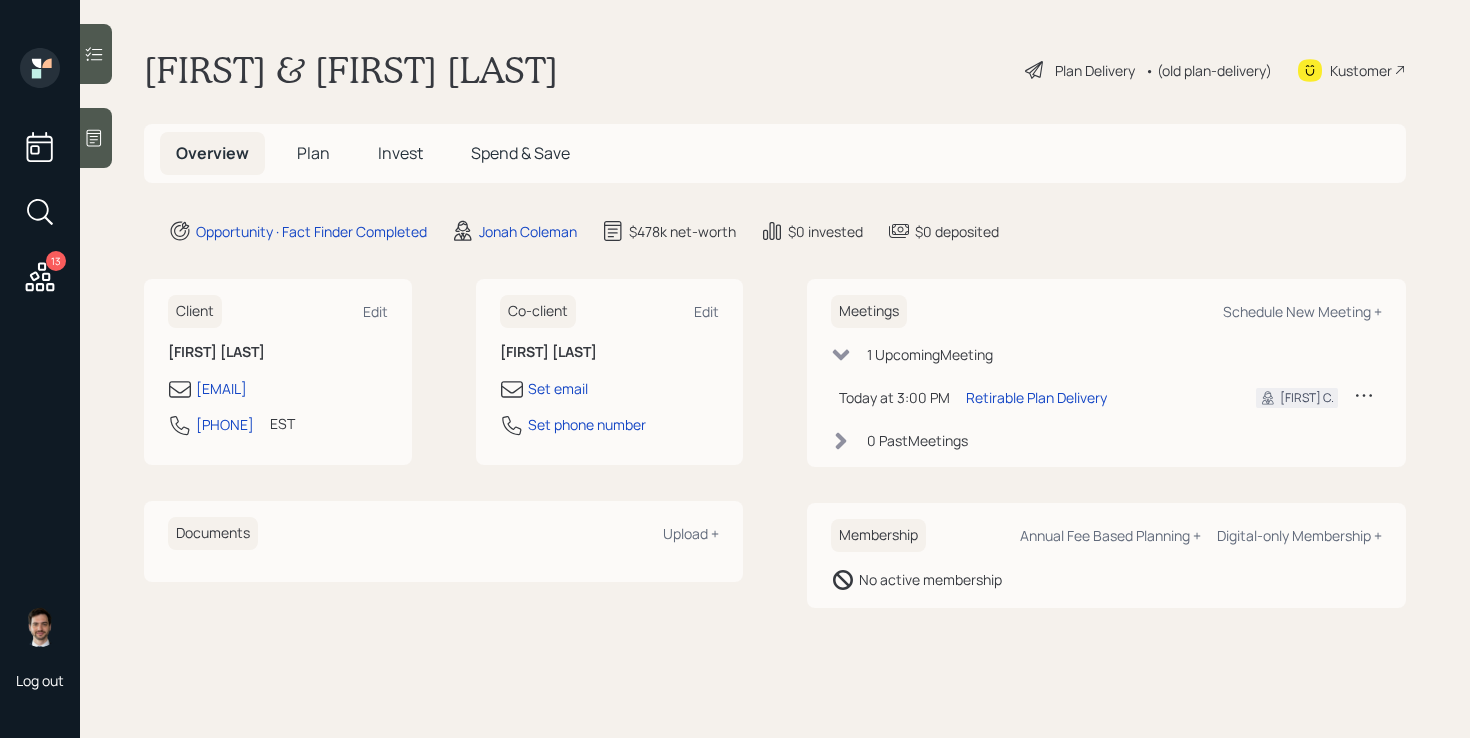 scroll, scrollTop: 0, scrollLeft: 0, axis: both 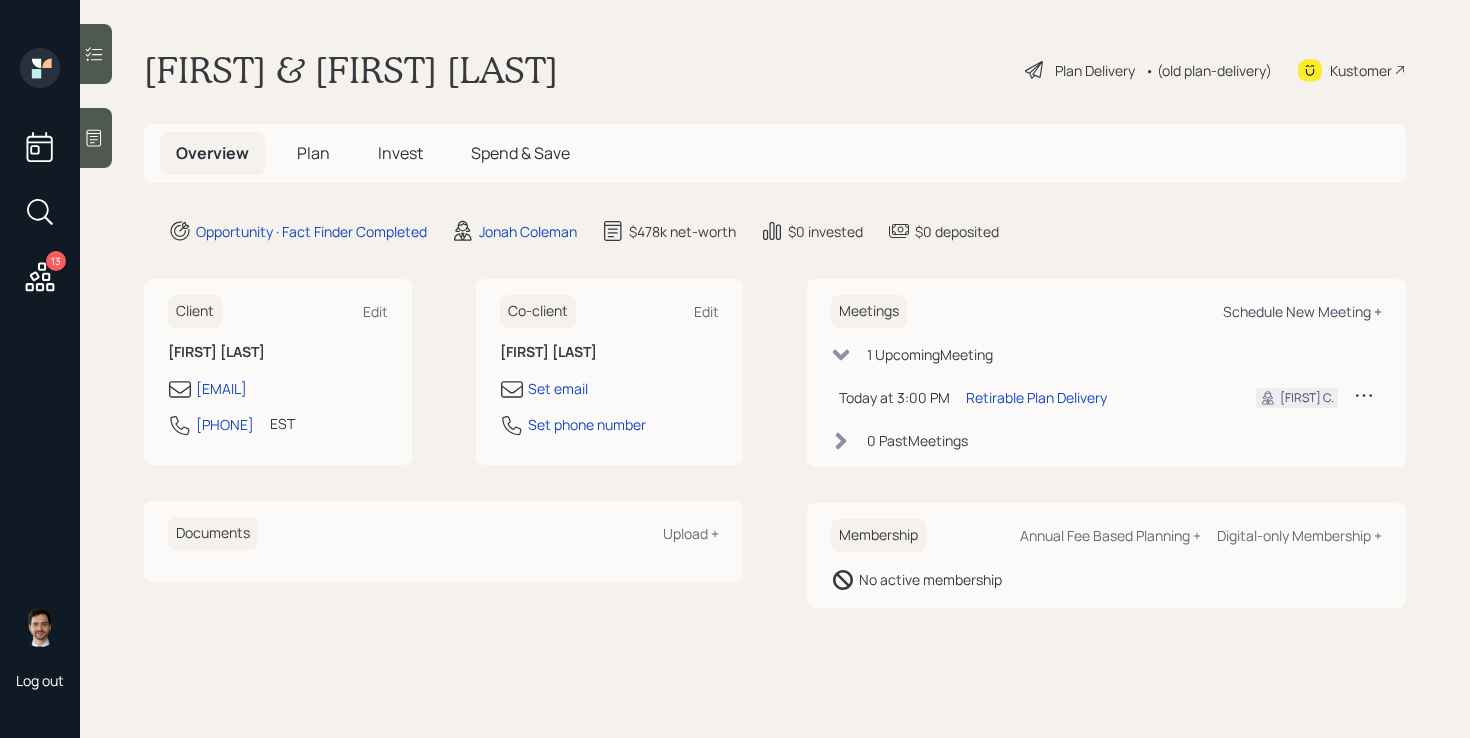 click on "Schedule New Meeting +" at bounding box center [1302, 311] 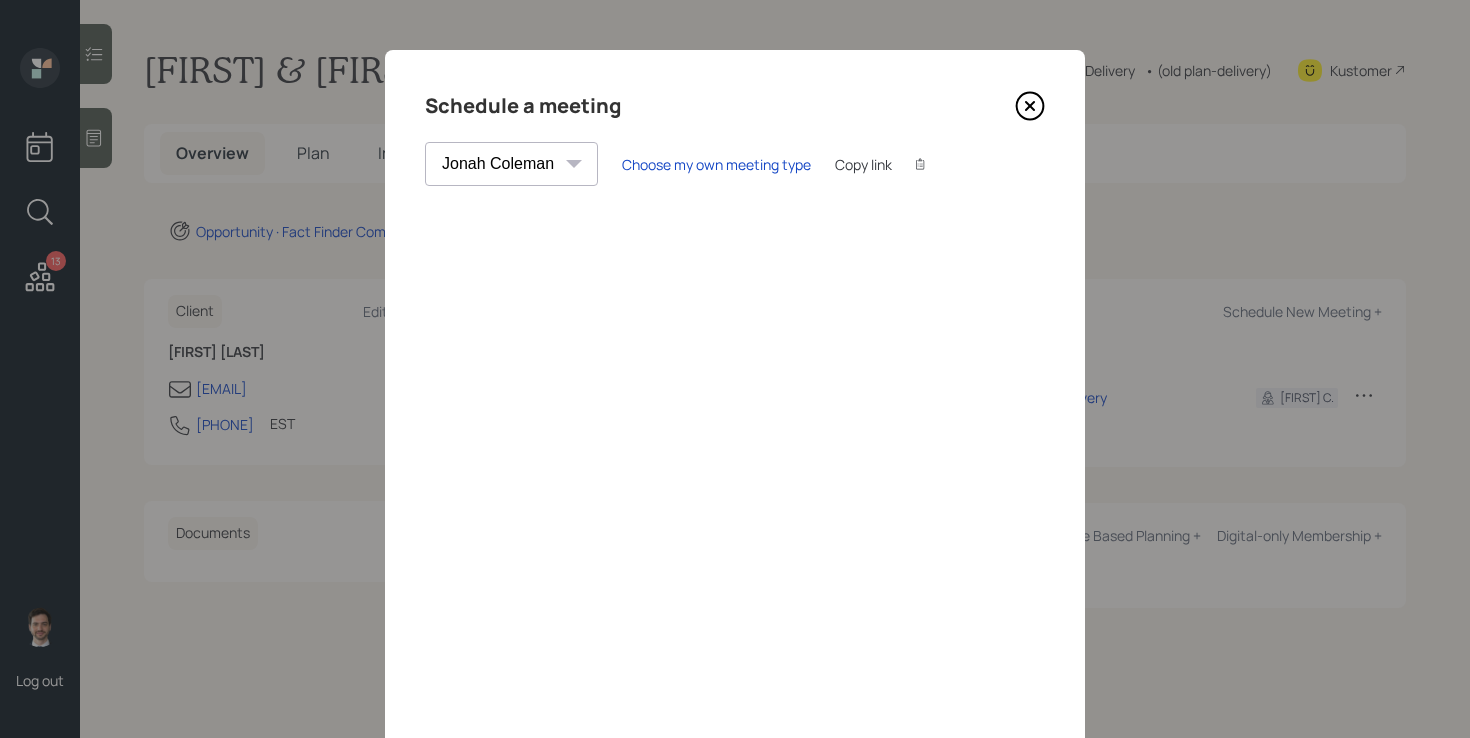 click 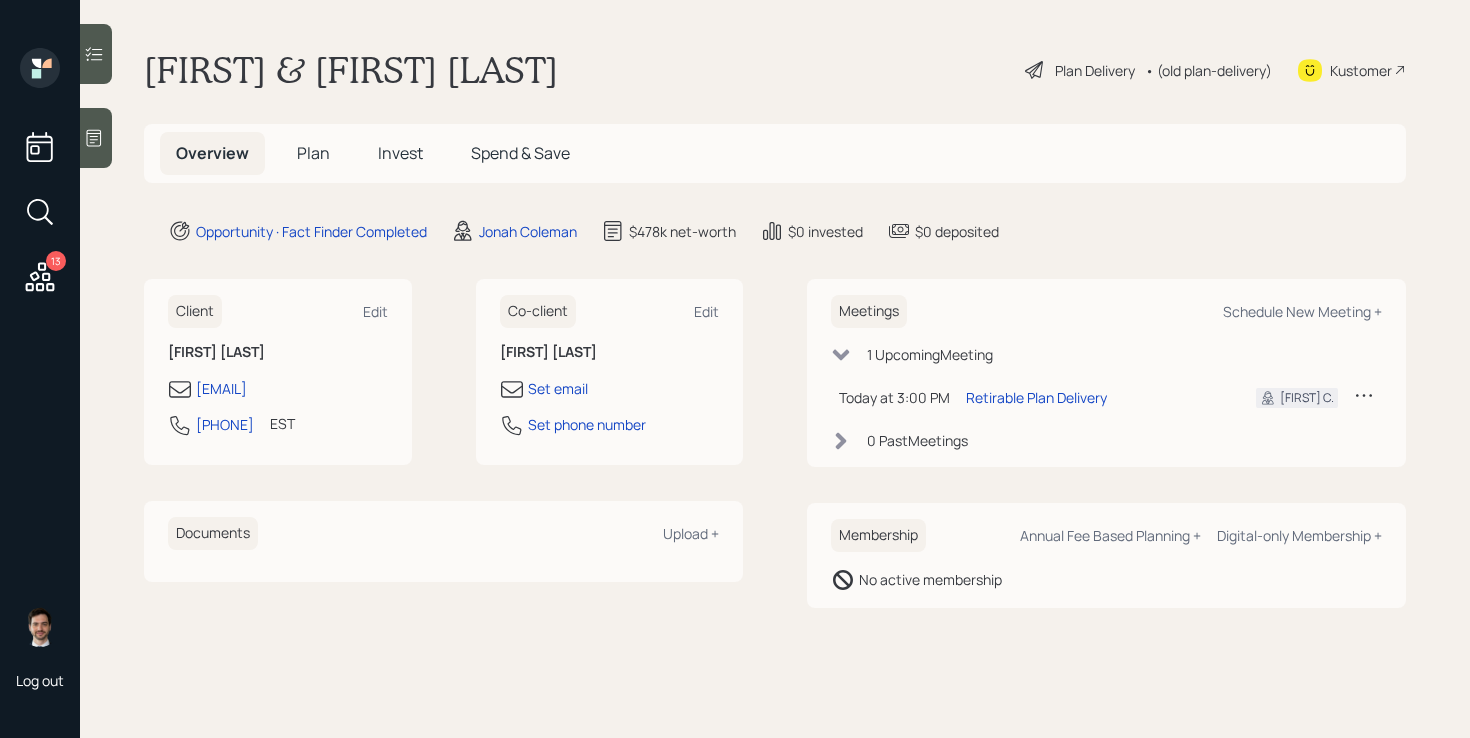 click on "Meetings Schedule New Meeting +" at bounding box center [1106, 311] 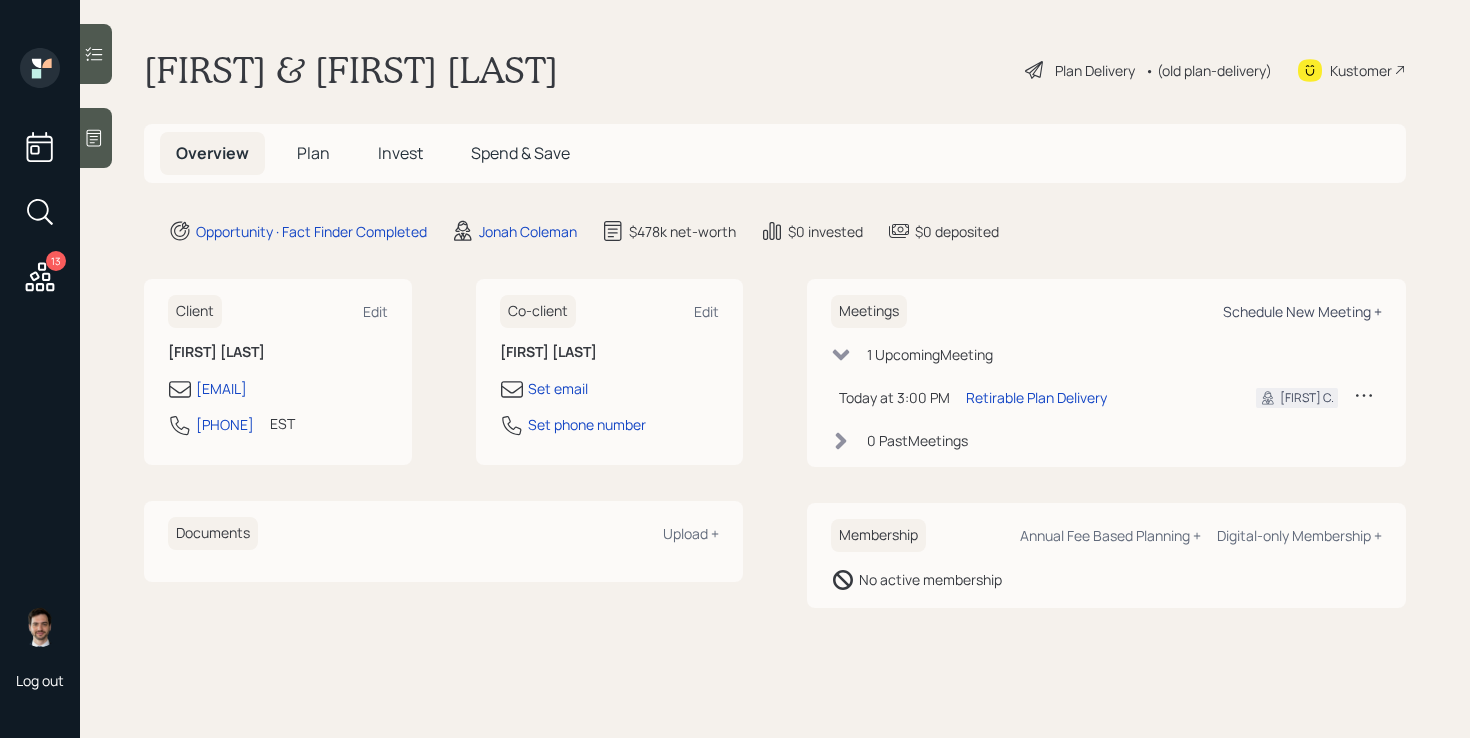 click on "Schedule New Meeting +" at bounding box center (1302, 311) 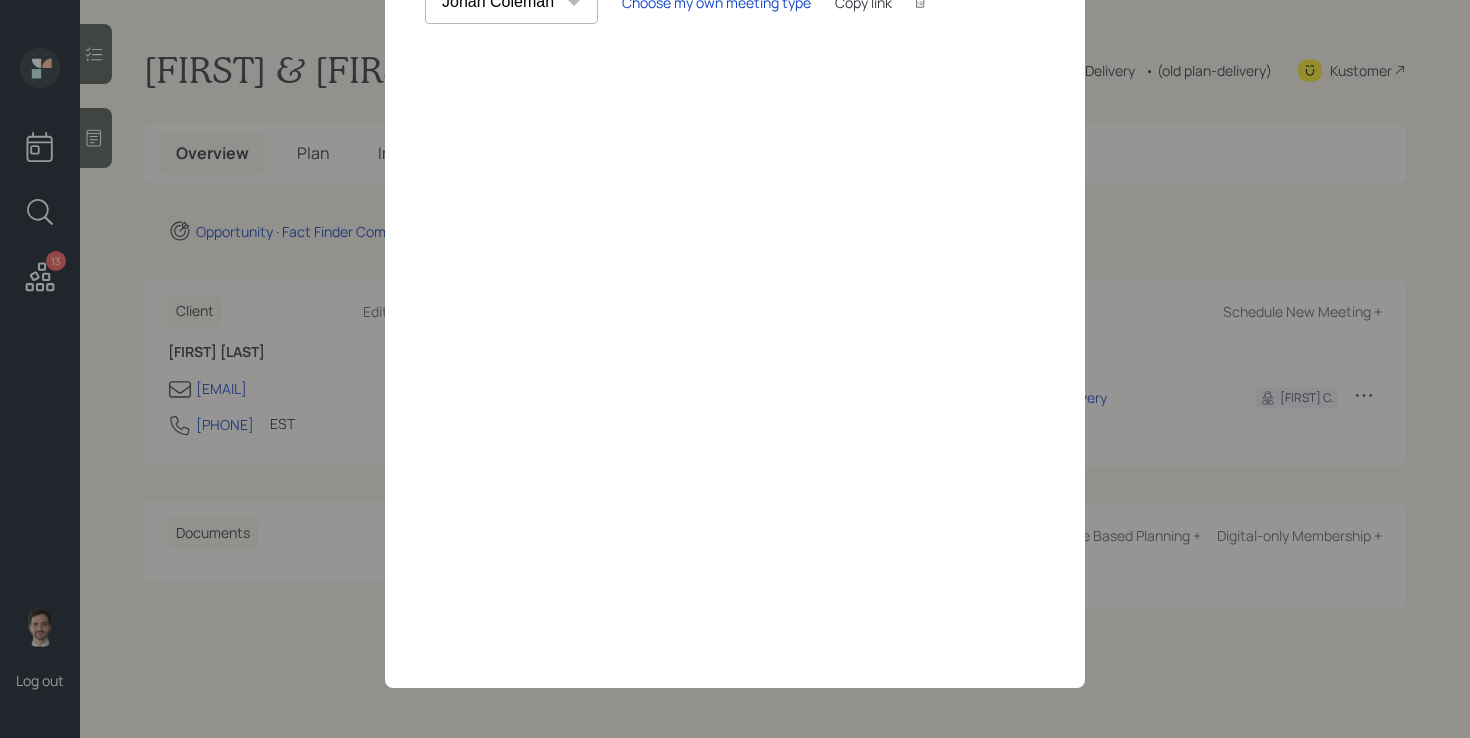 scroll, scrollTop: 0, scrollLeft: 0, axis: both 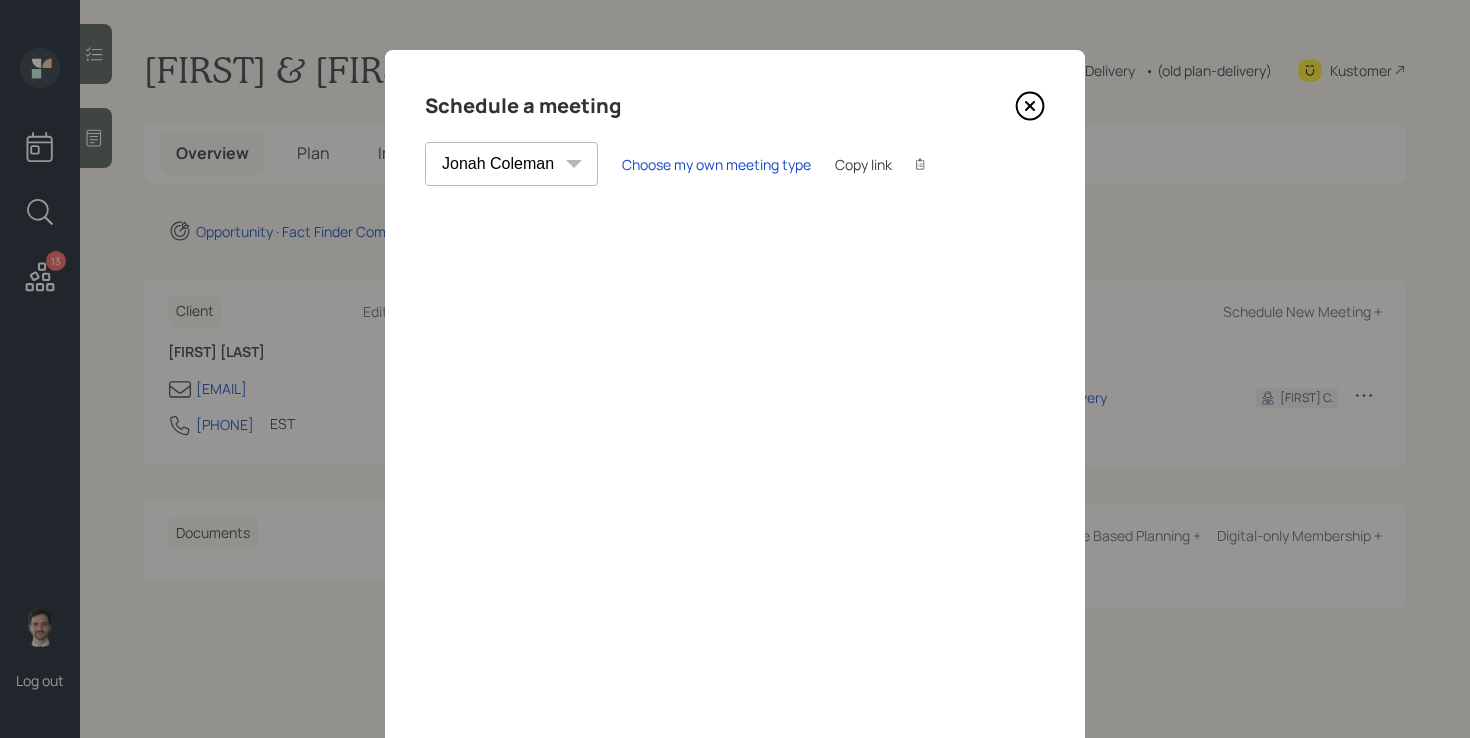 click 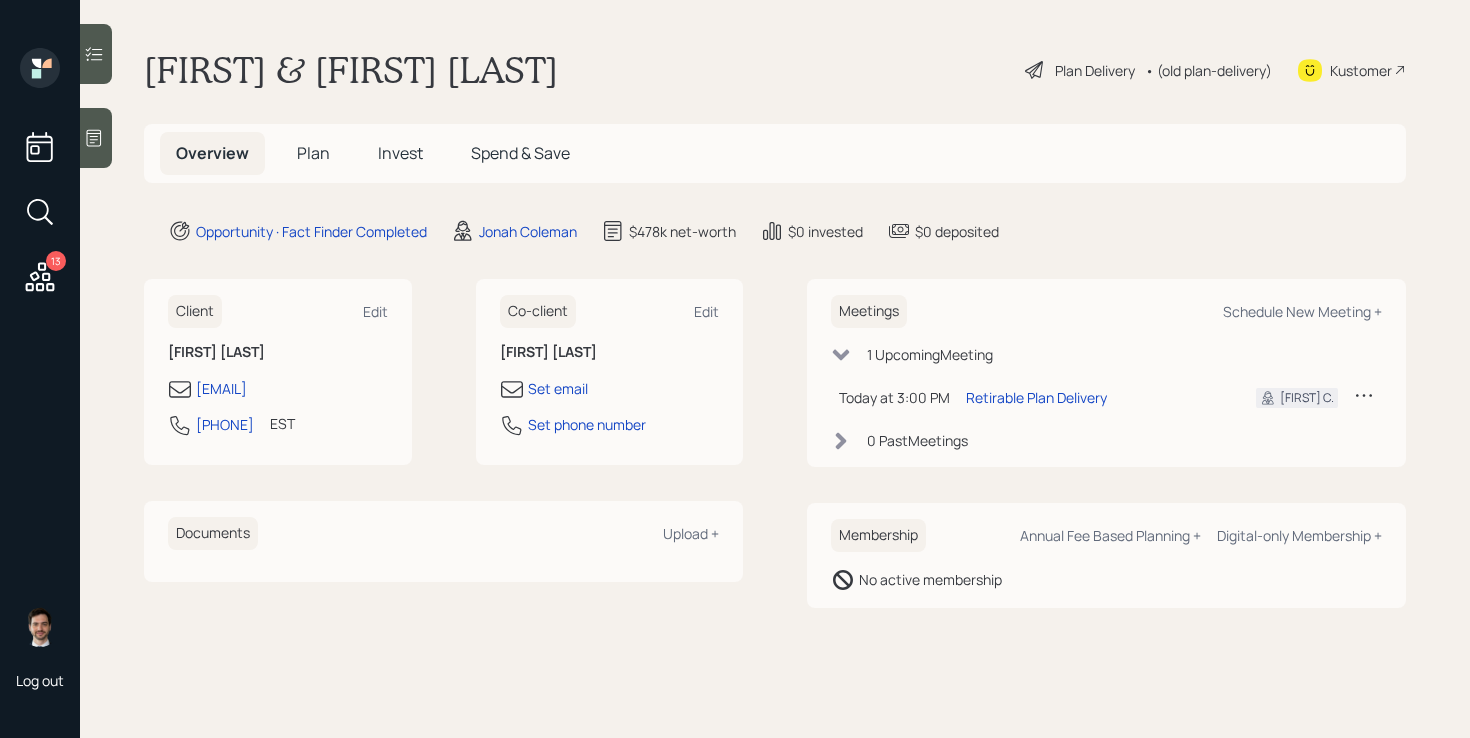 click on "Plan" at bounding box center (313, 153) 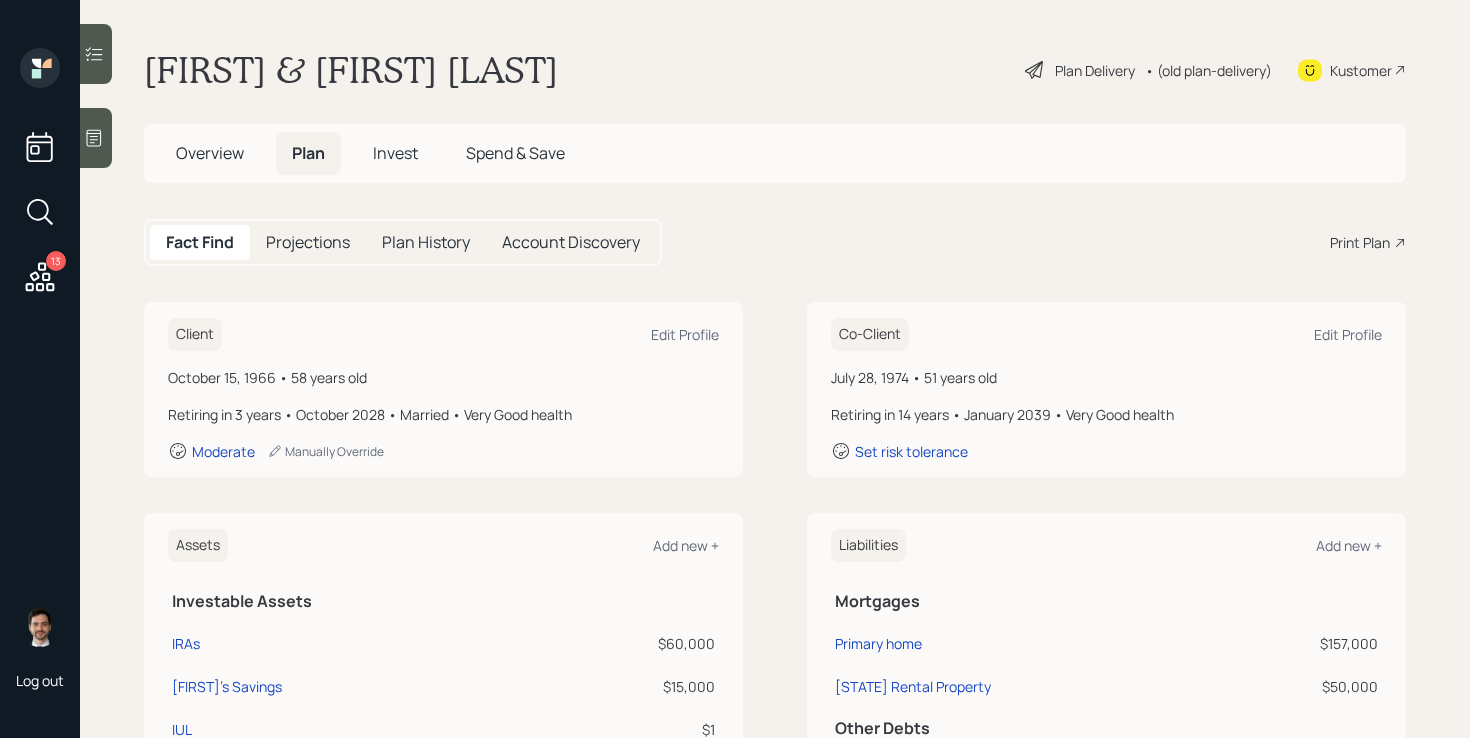 click on "Print Plan" at bounding box center [1360, 242] 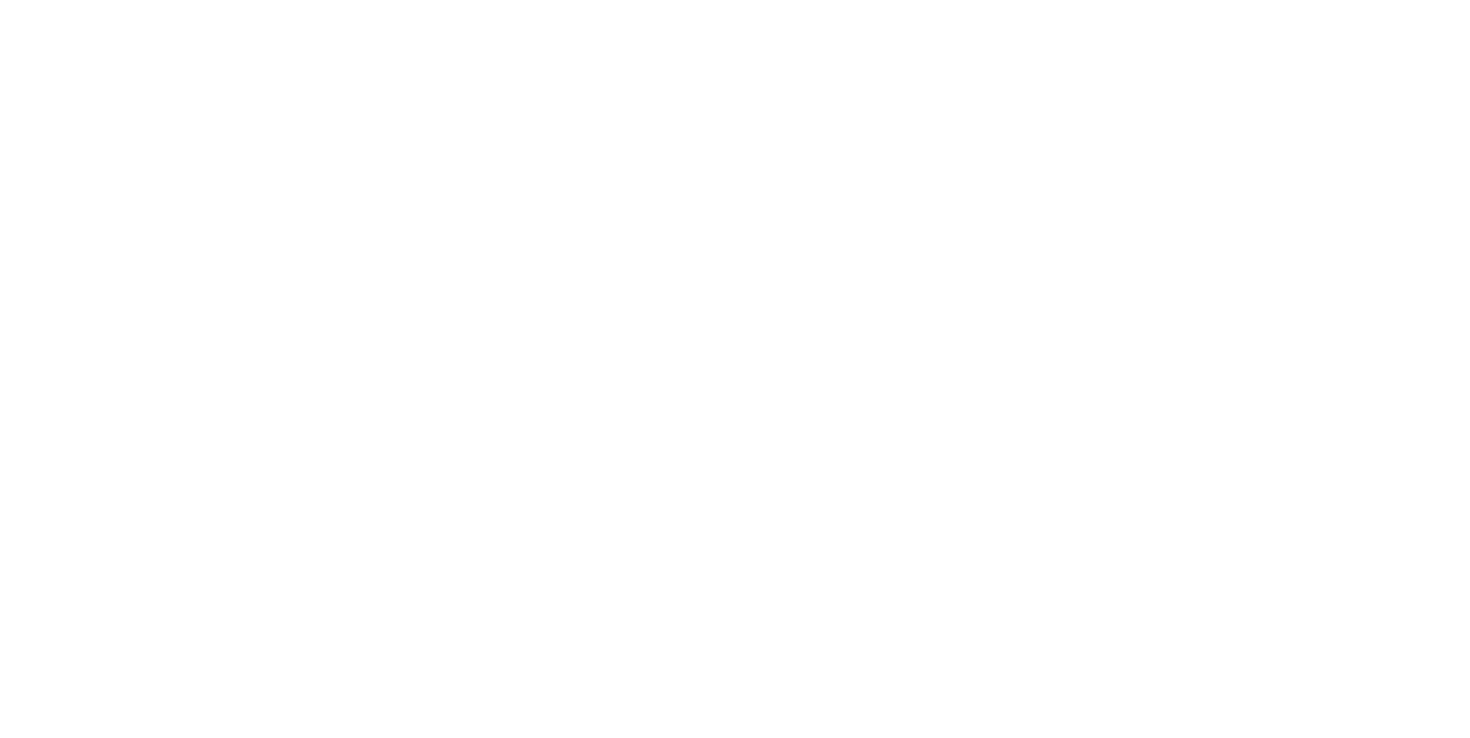 scroll, scrollTop: 0, scrollLeft: 0, axis: both 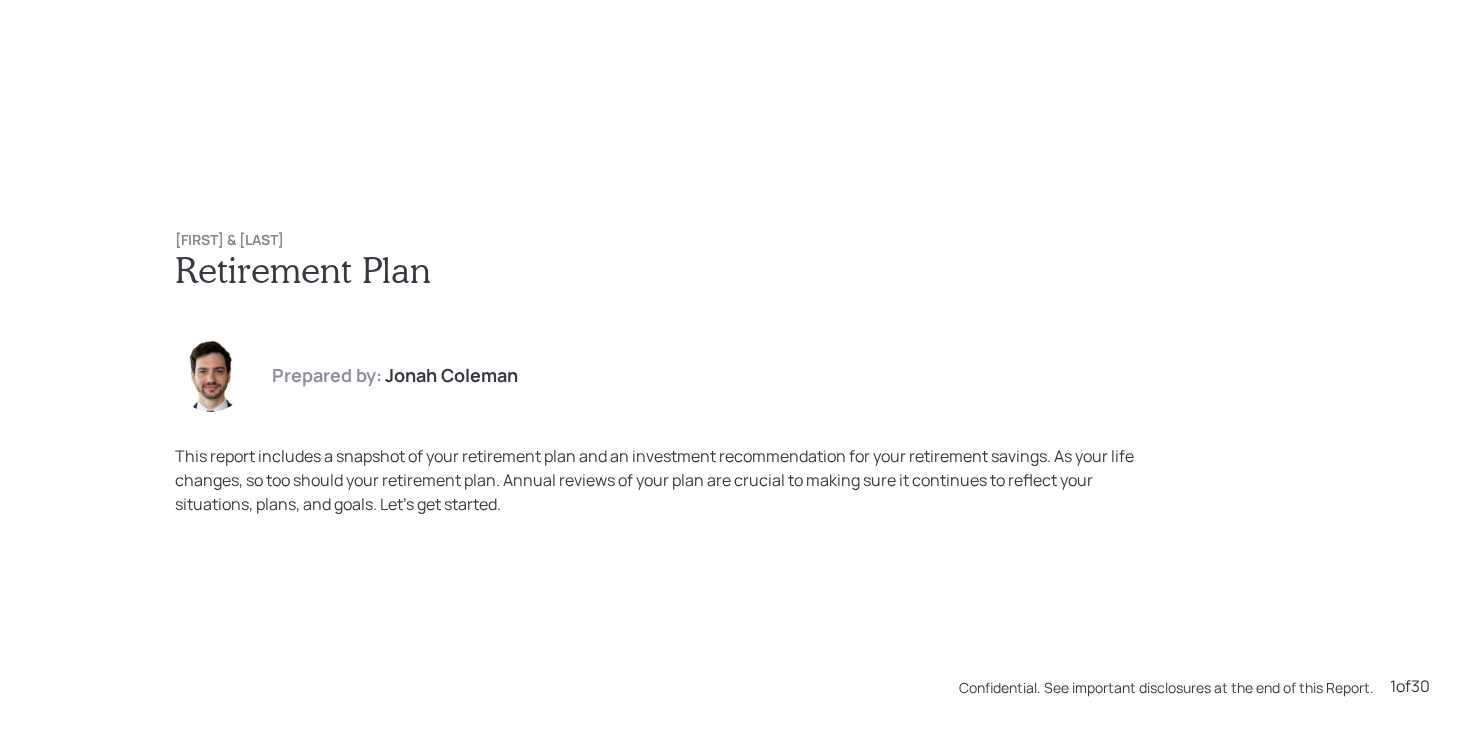click on "[FIRST] & [LAST] Retirement Plan Prepared by:   [NAME] This report includes a snapshot of your retirement plan and an investment recommendation for your retirement savings. As your life changes, so too should your retirement plan. Annual reviews of your plan are crucial to making sure it continues to reflect your situations, plans, and goals. Let’s get started." at bounding box center (735, 374) 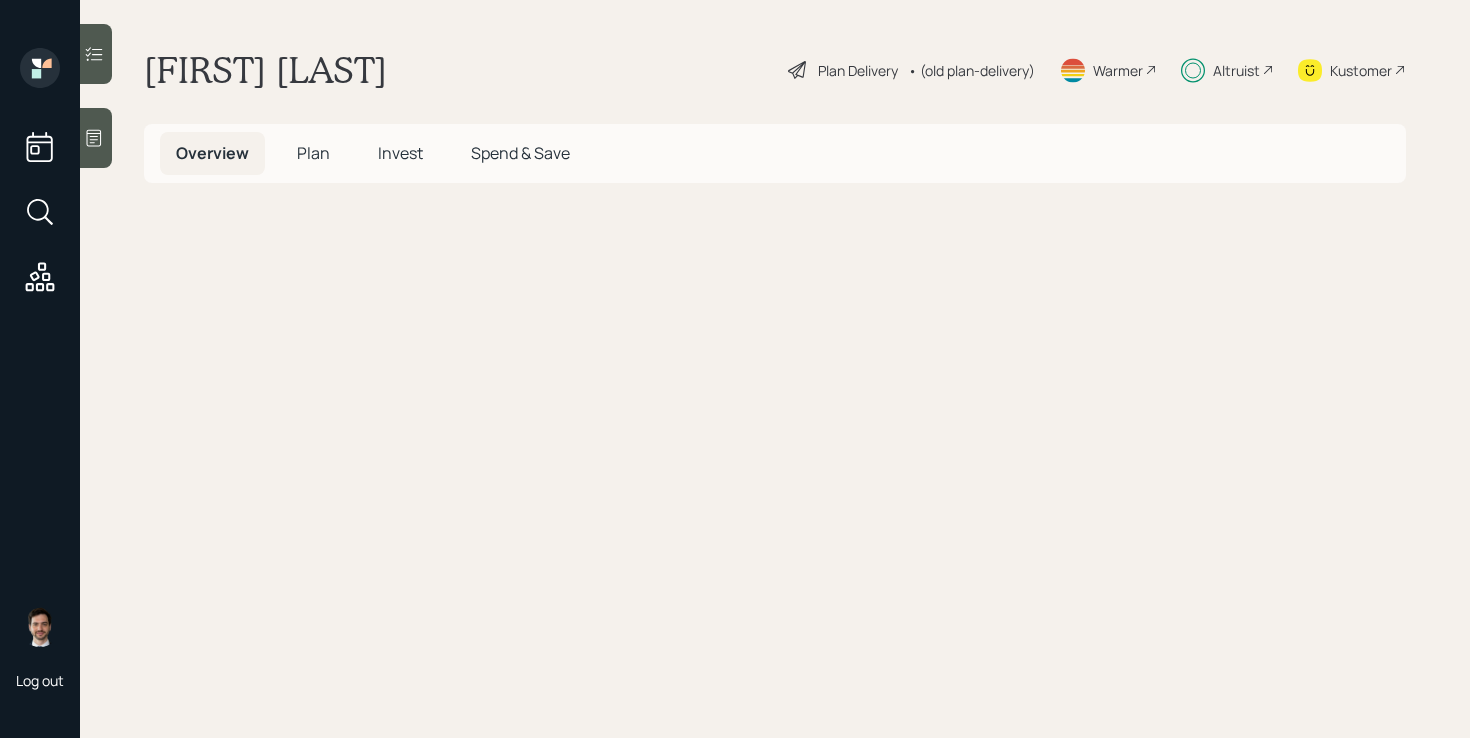 scroll, scrollTop: 0, scrollLeft: 0, axis: both 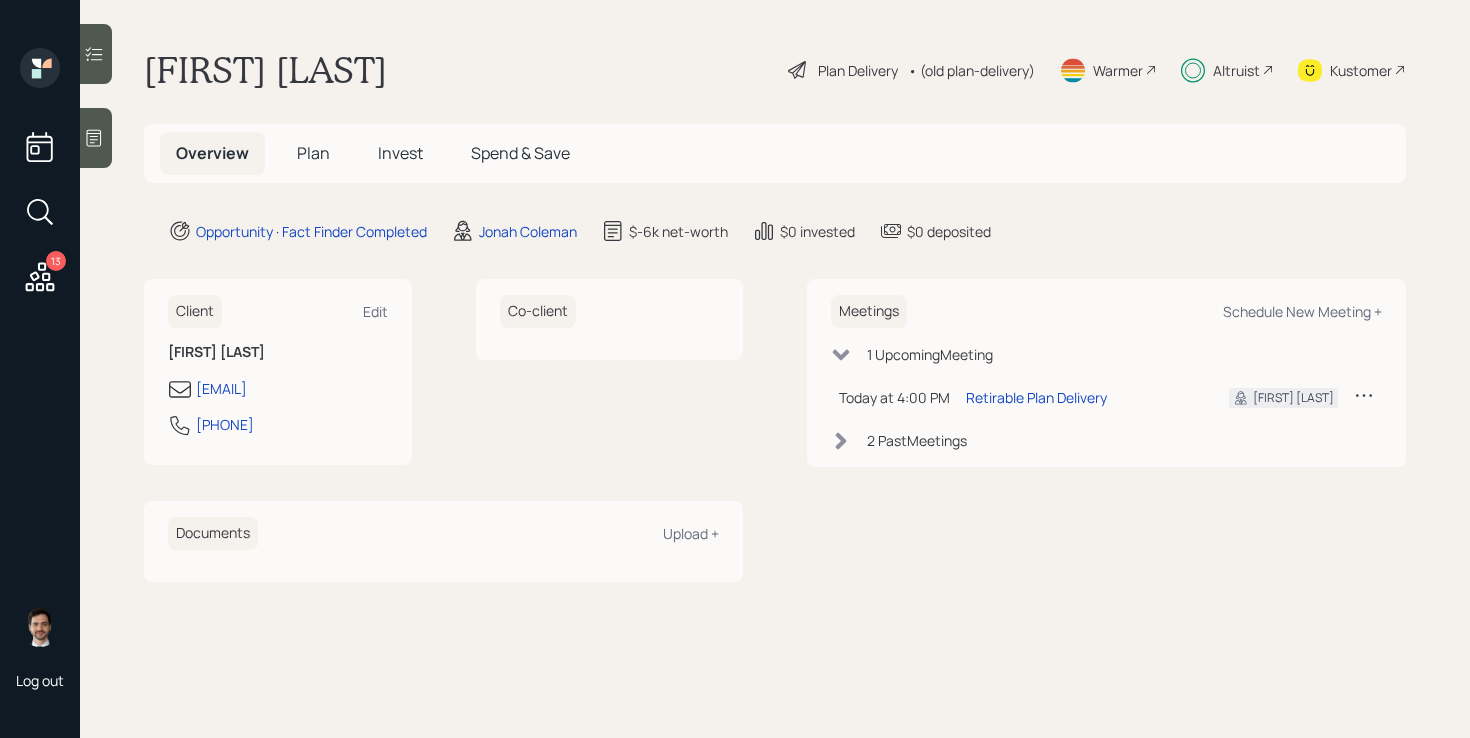 click on "Invest" at bounding box center (400, 153) 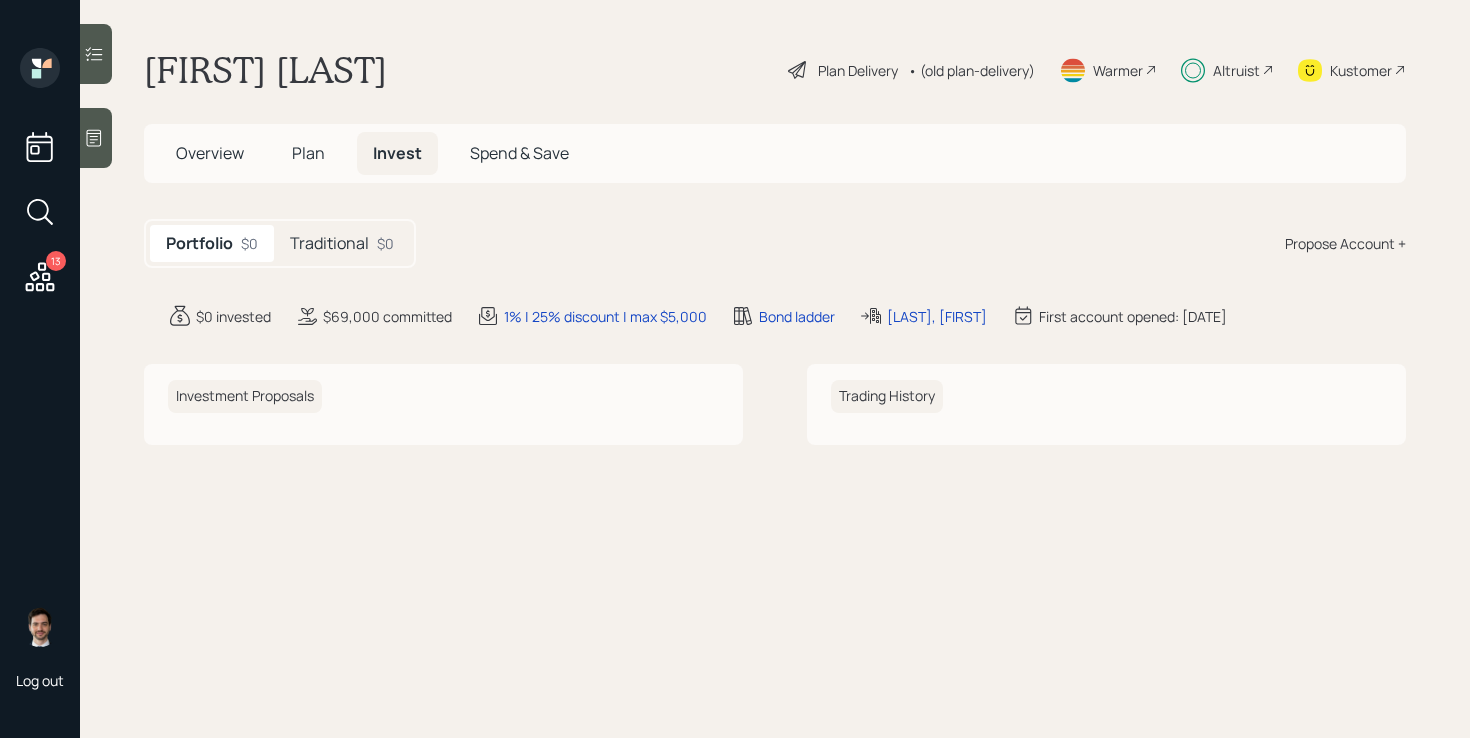 click on "Traditional" at bounding box center (329, 243) 